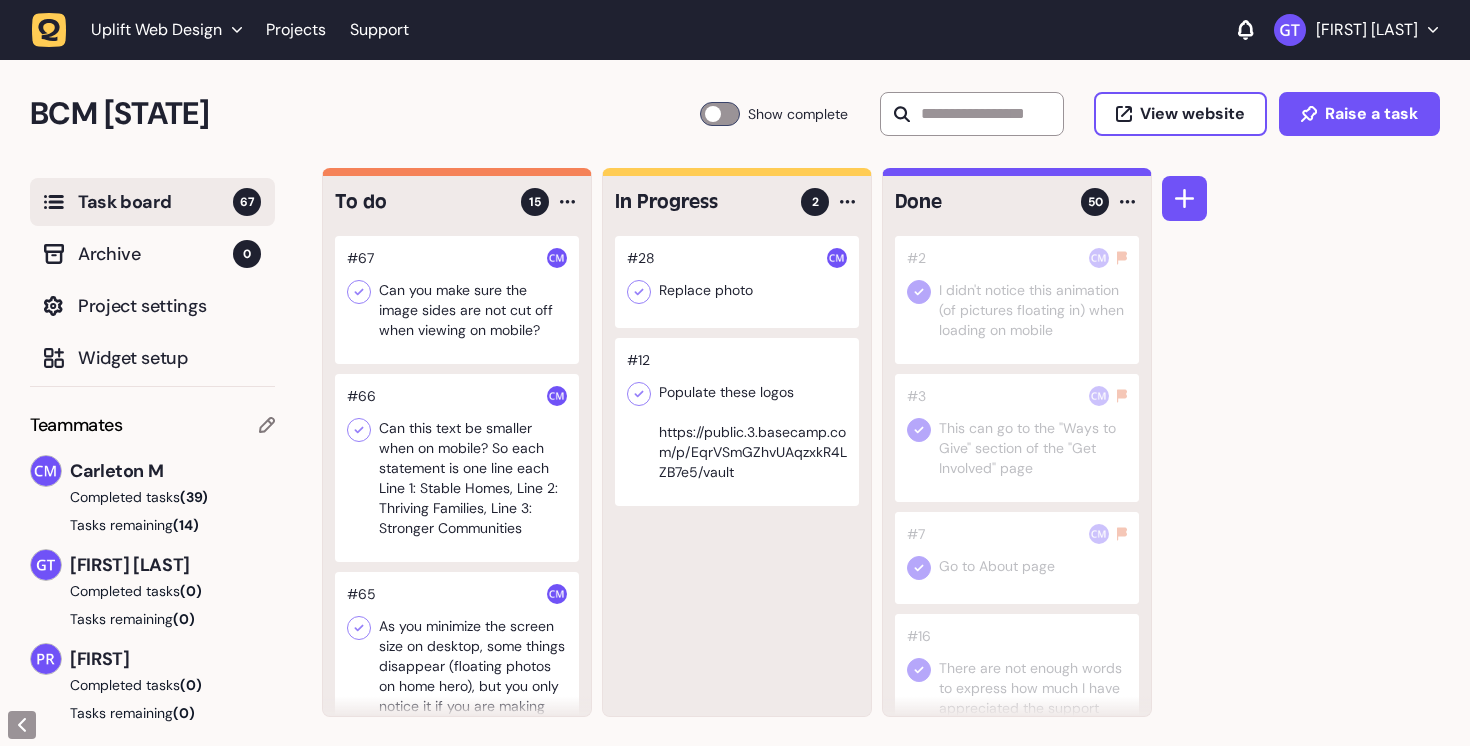 scroll, scrollTop: 0, scrollLeft: 0, axis: both 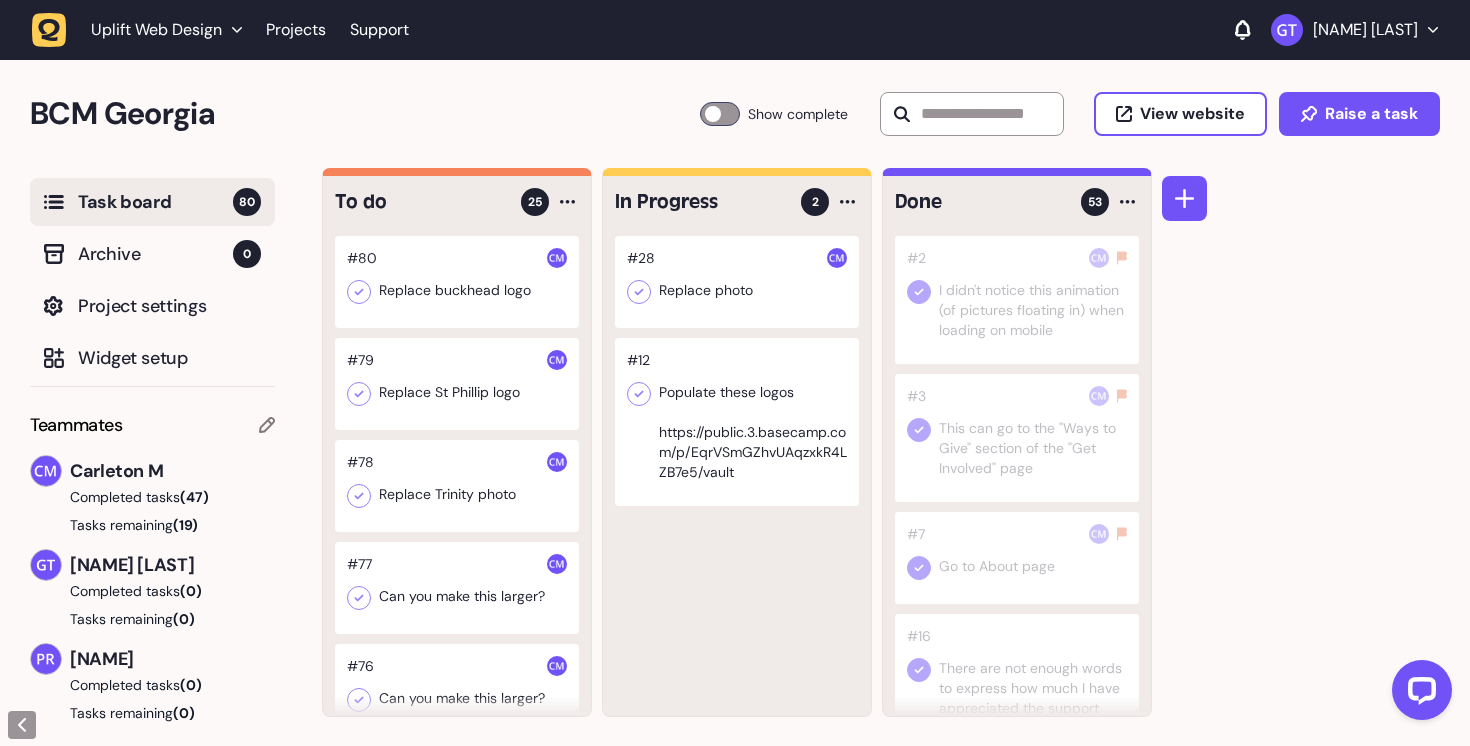 click 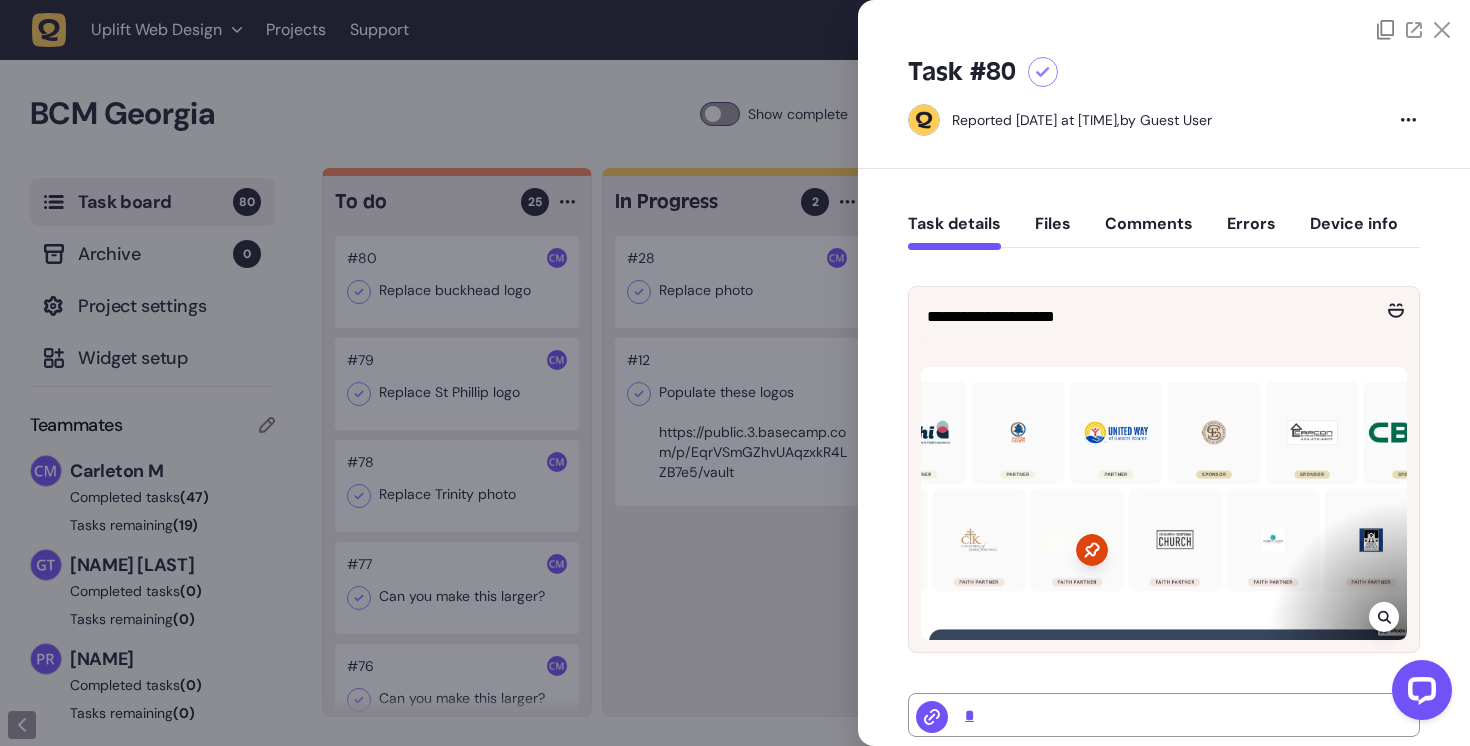 click on "Files" 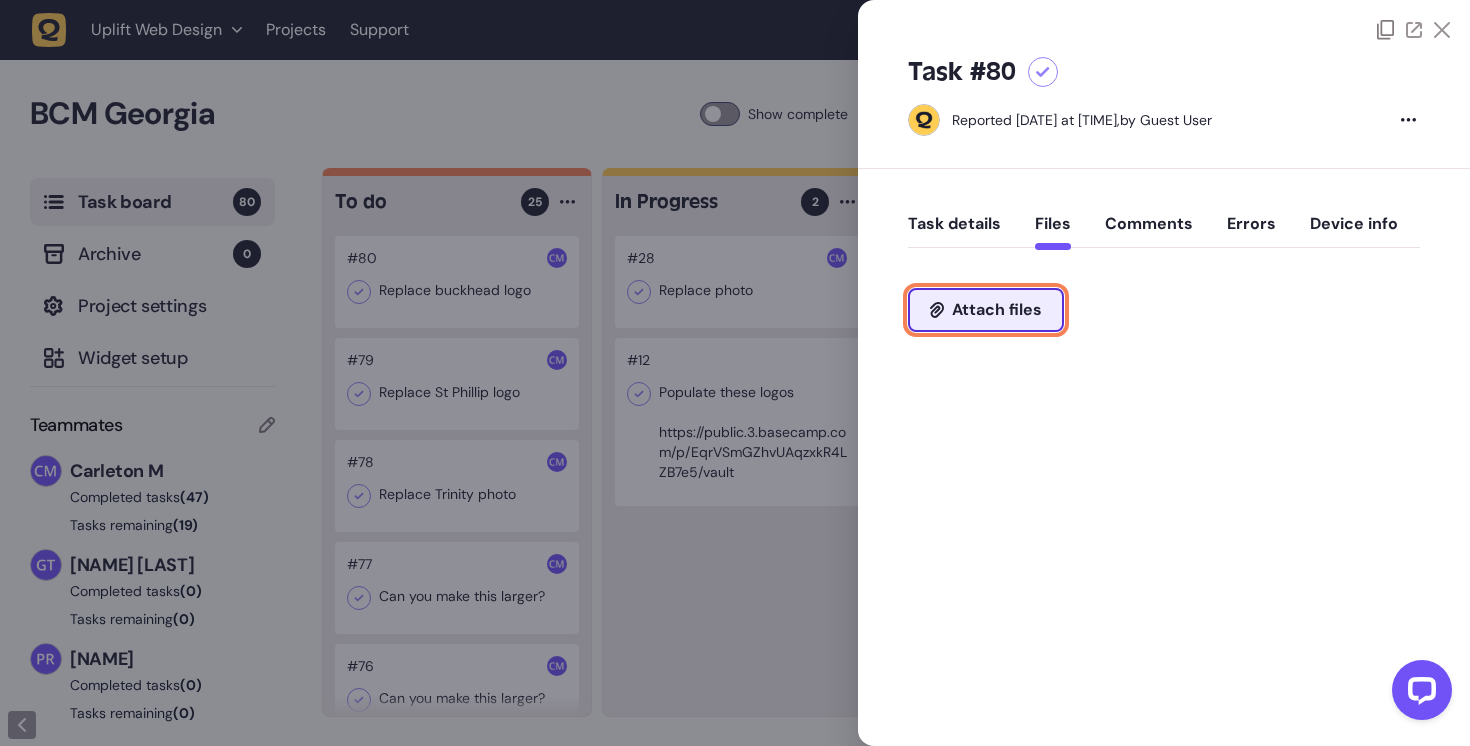 click on "Attach files" 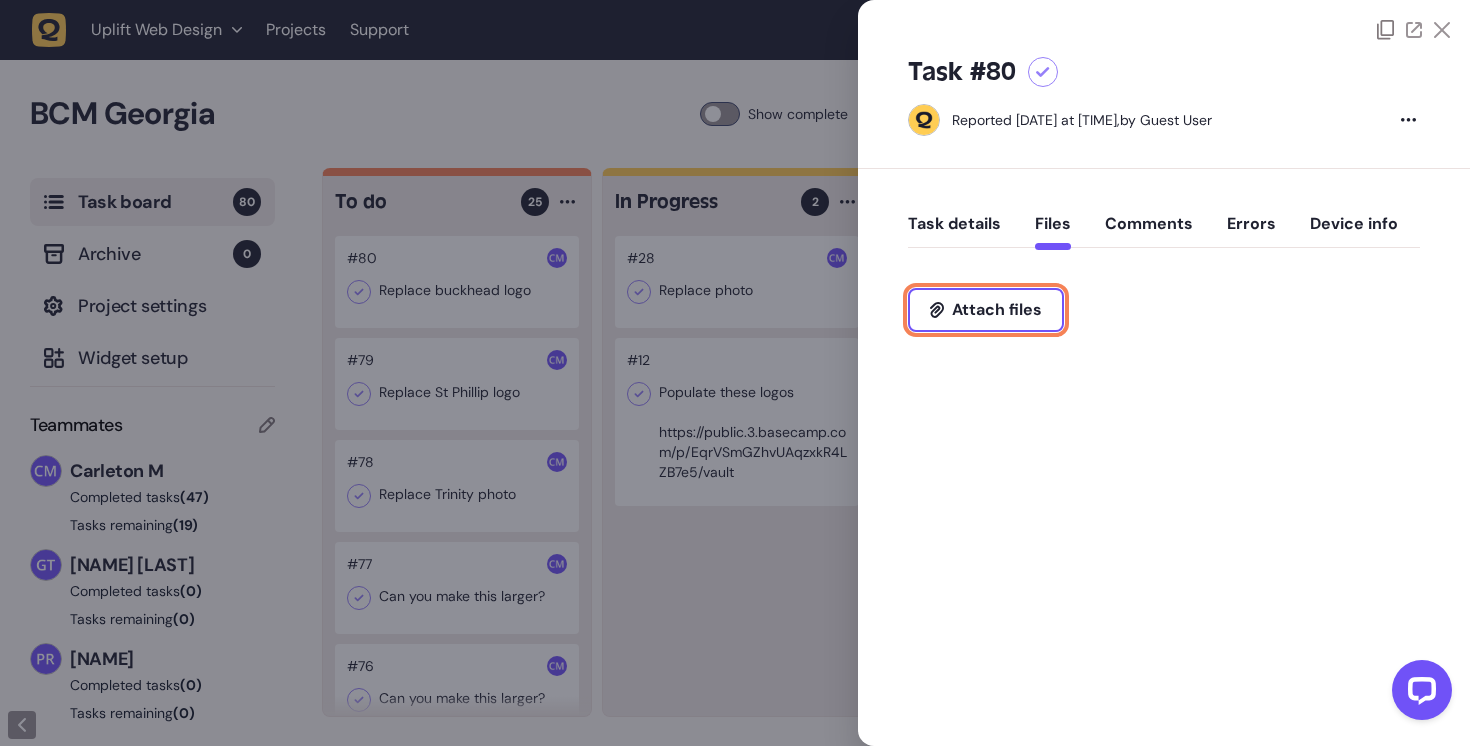 type on "**********" 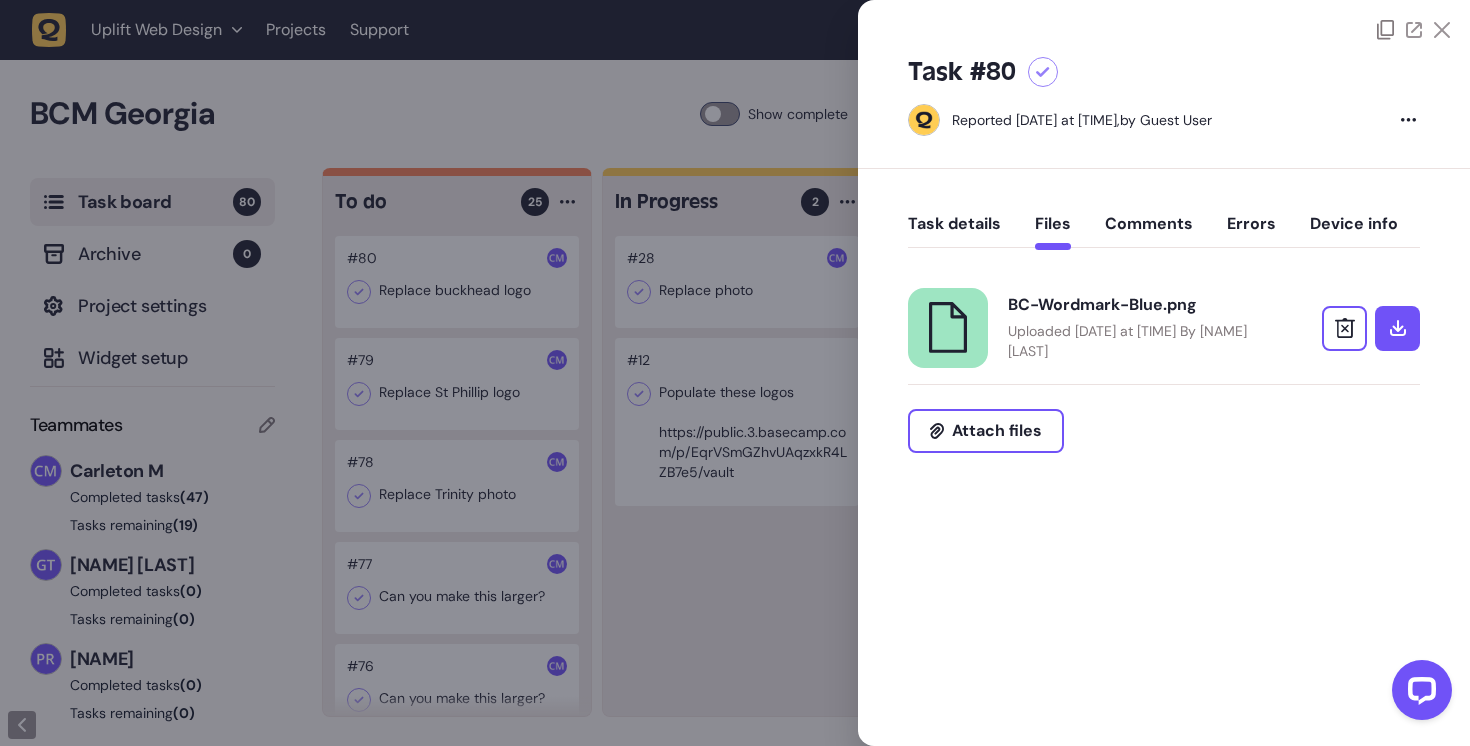 click 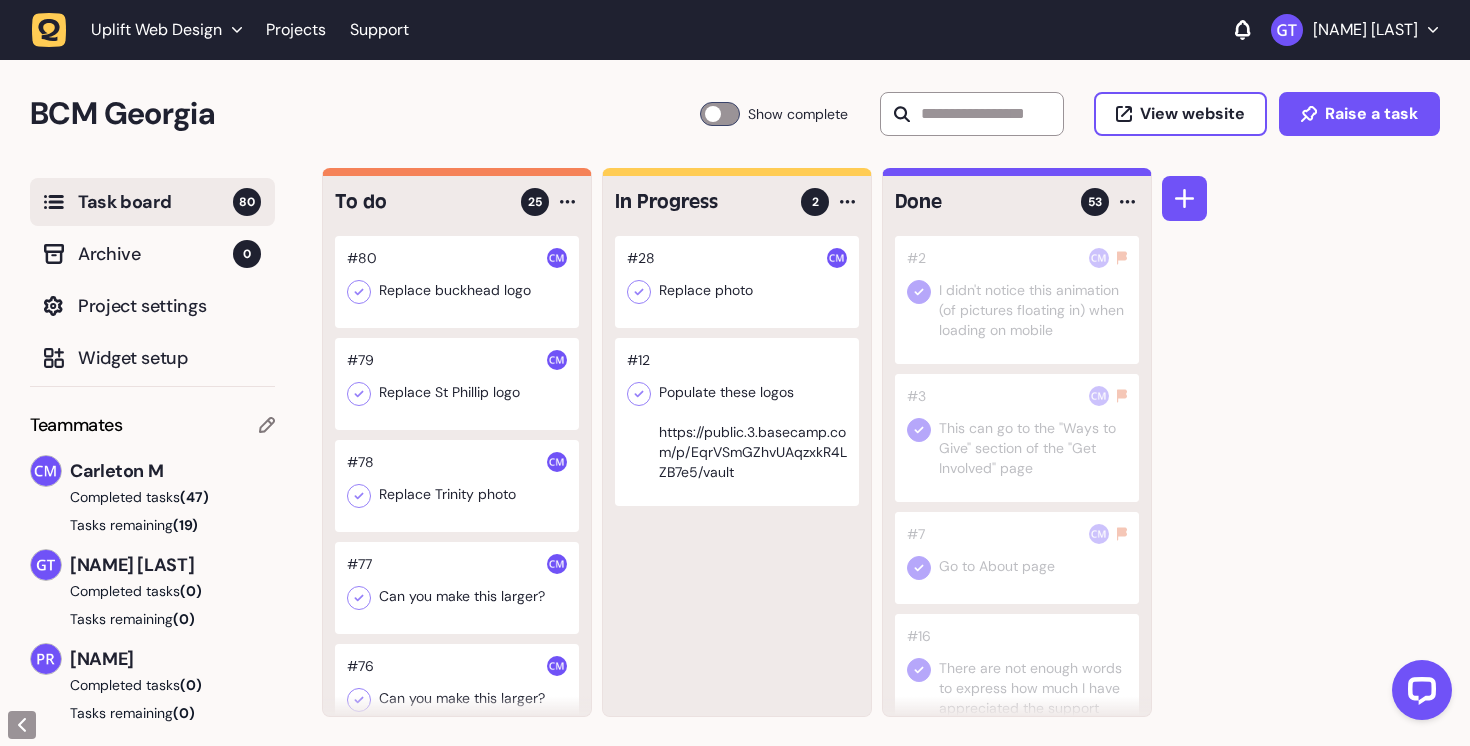 click 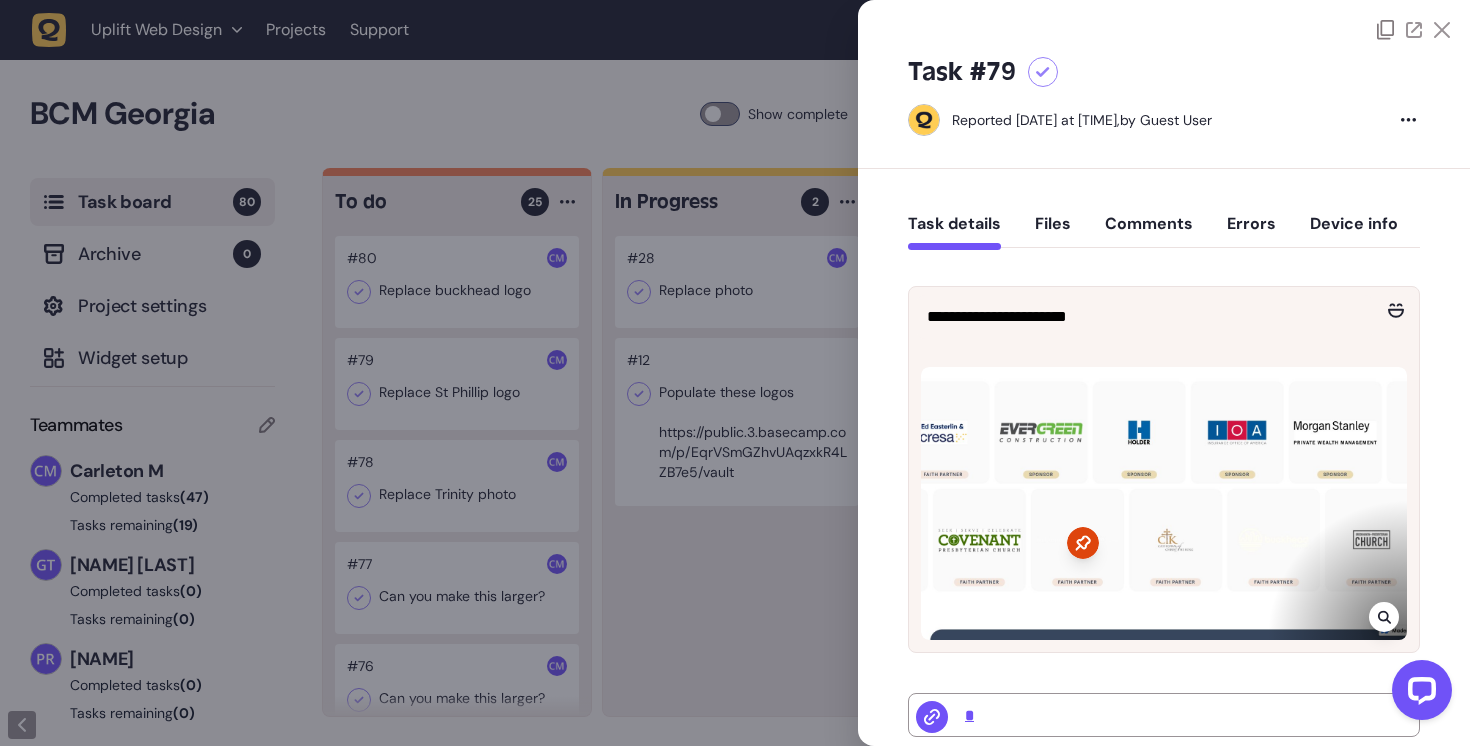 click on "Files" 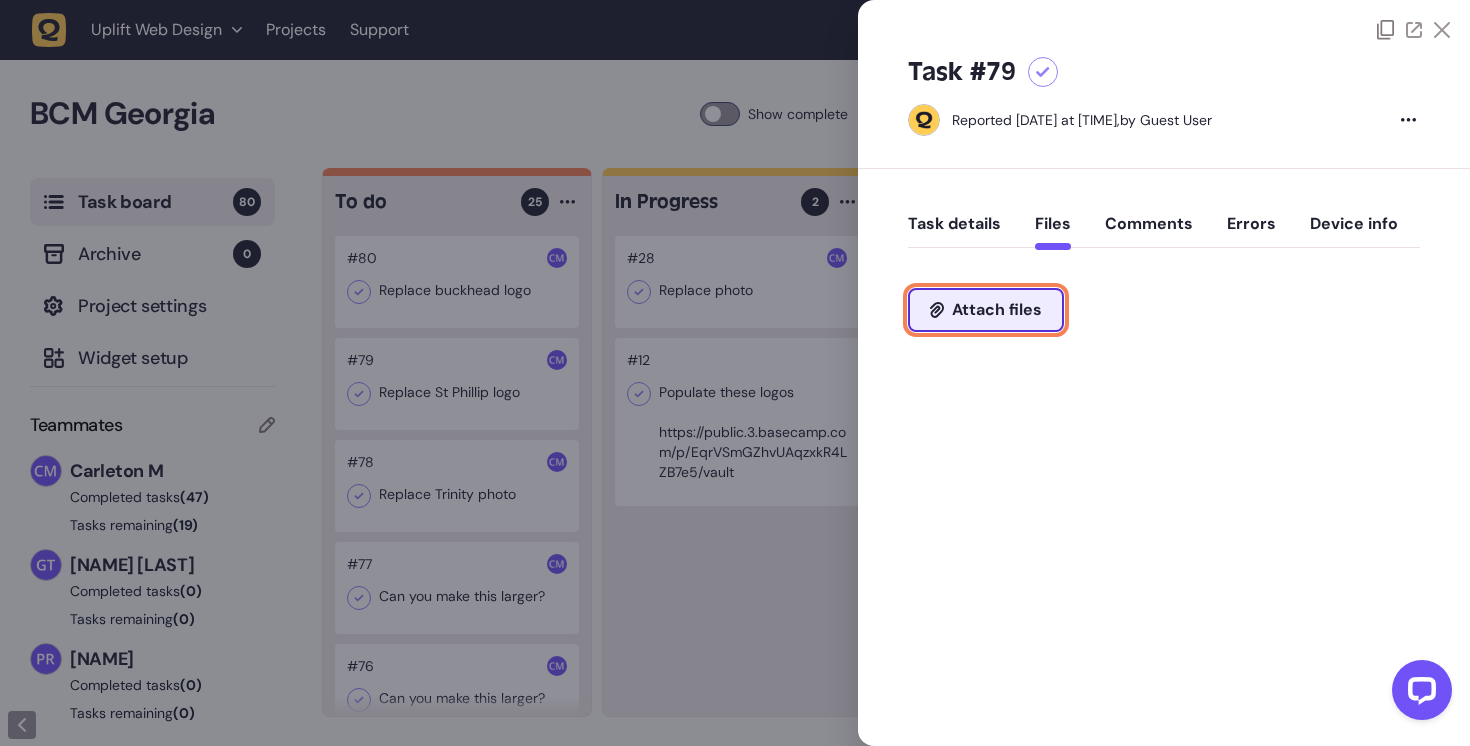 click on "Attach files" 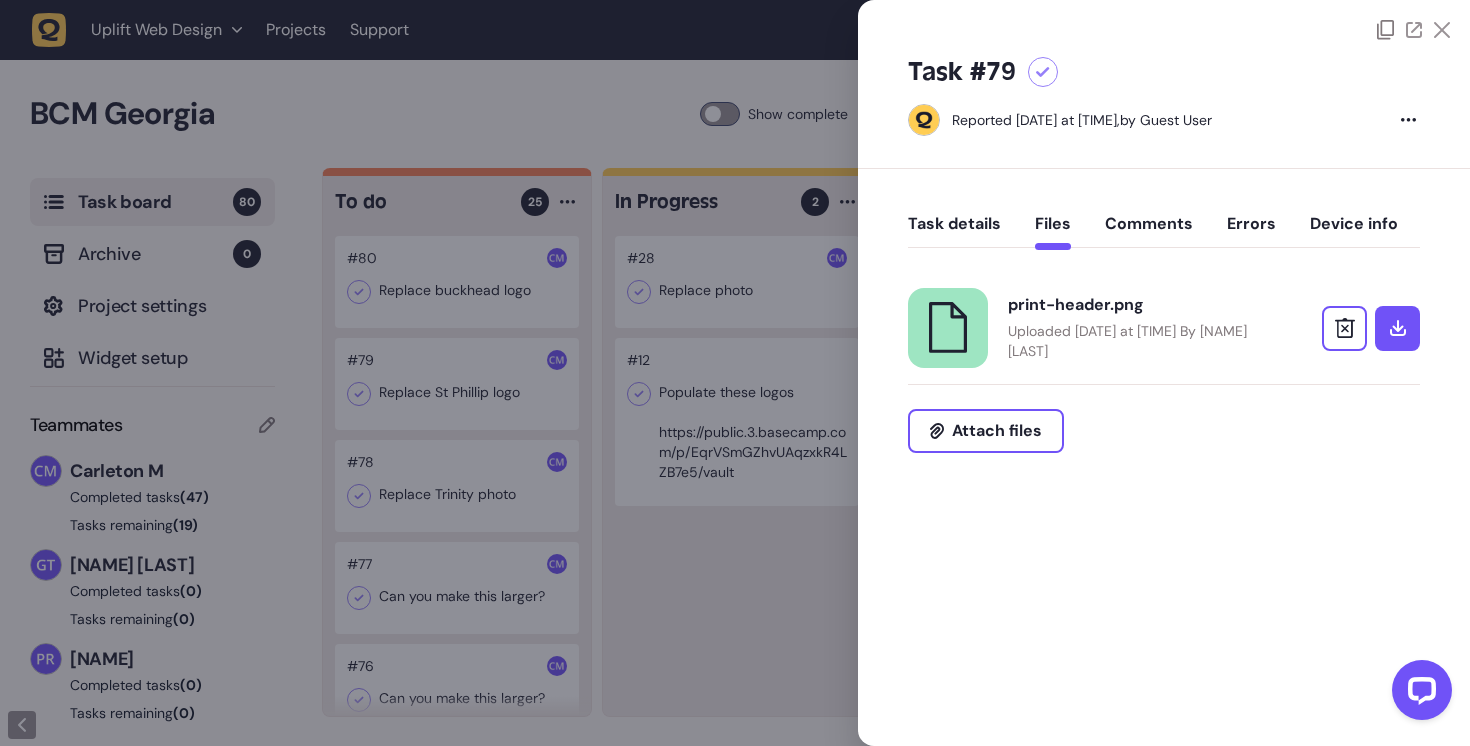 click 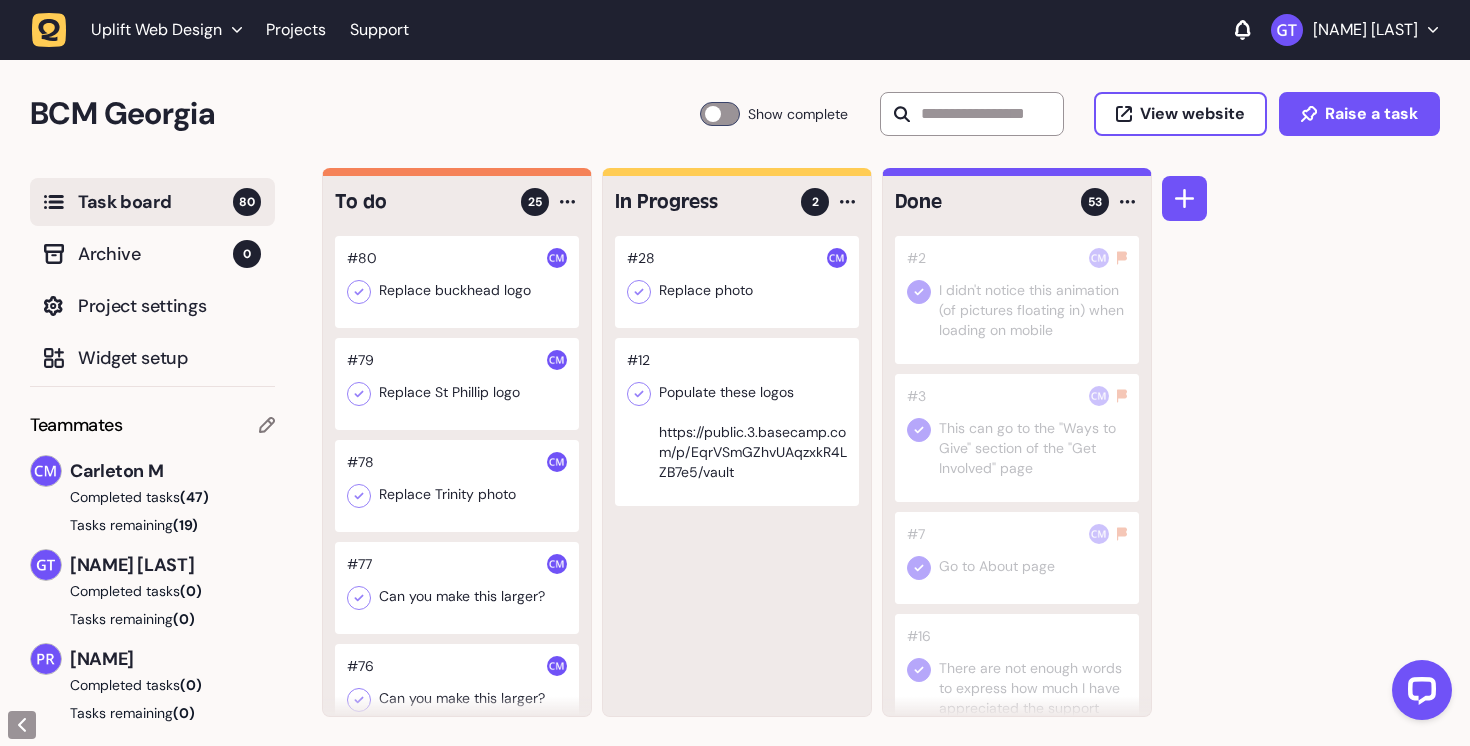 click 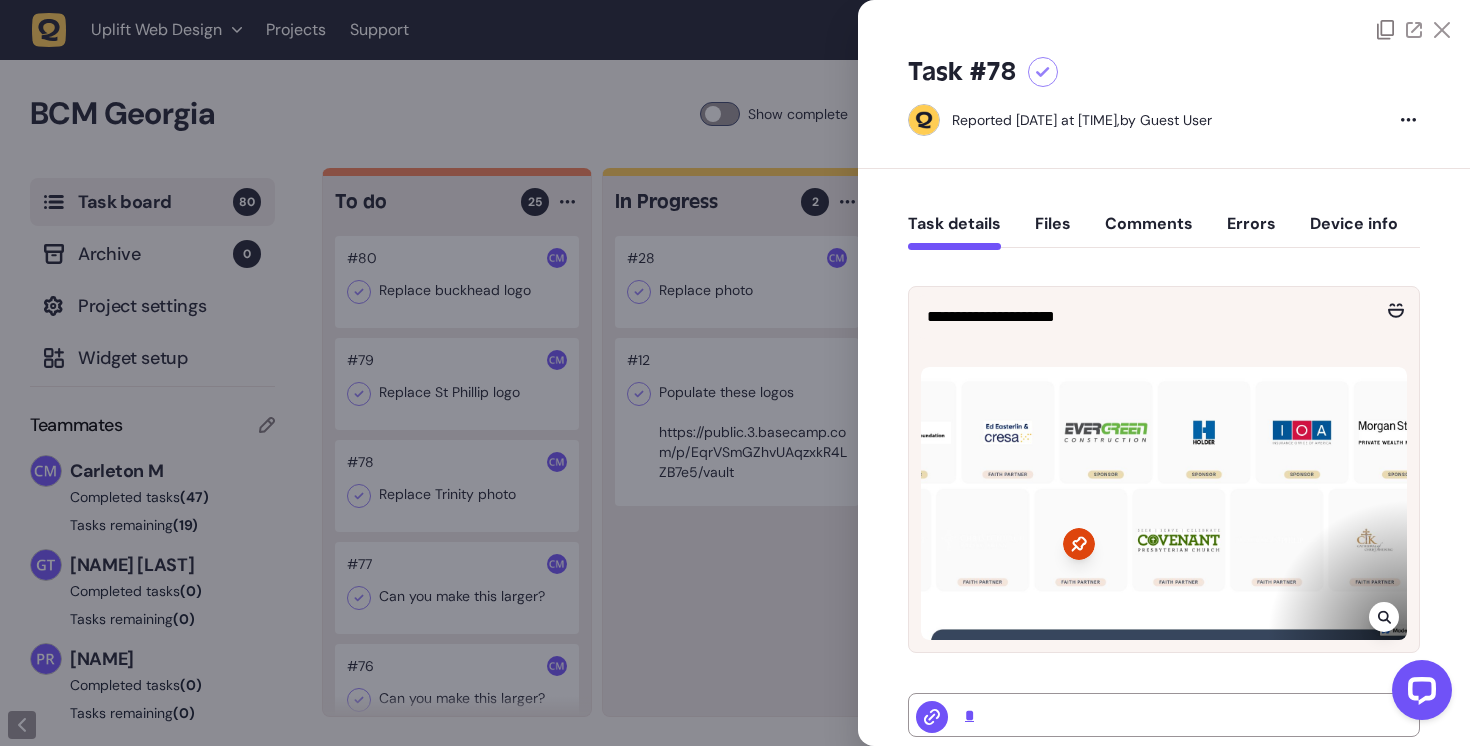 click on "Files" 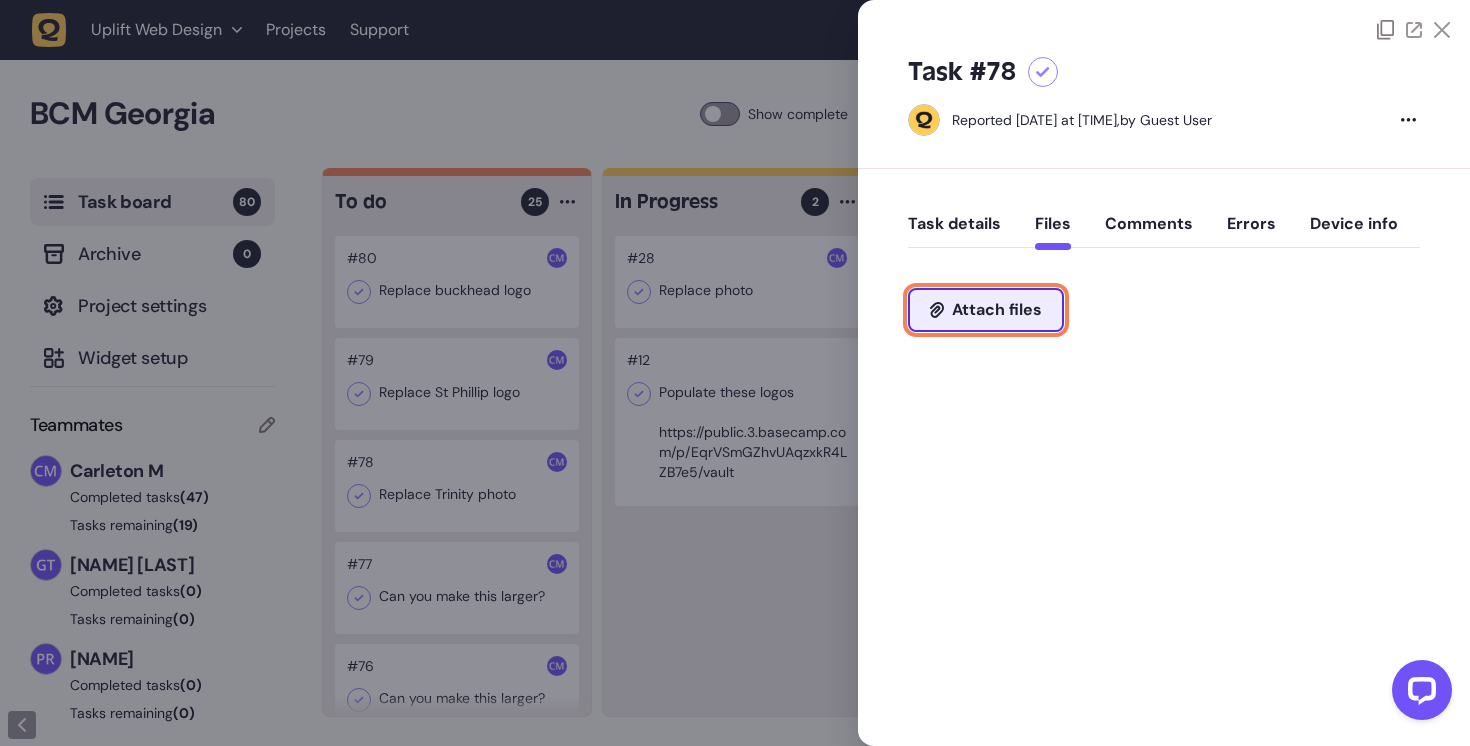 click on "Attach files" 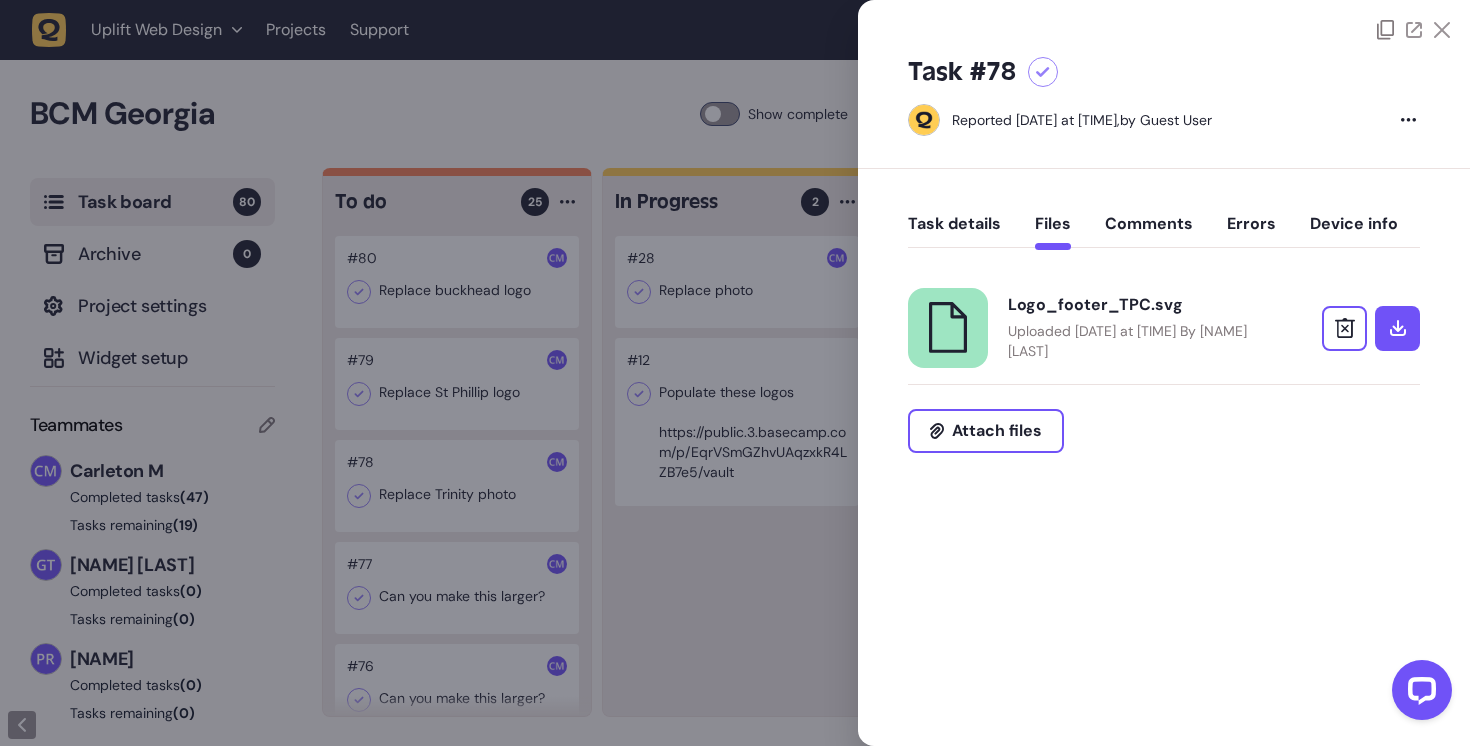 click 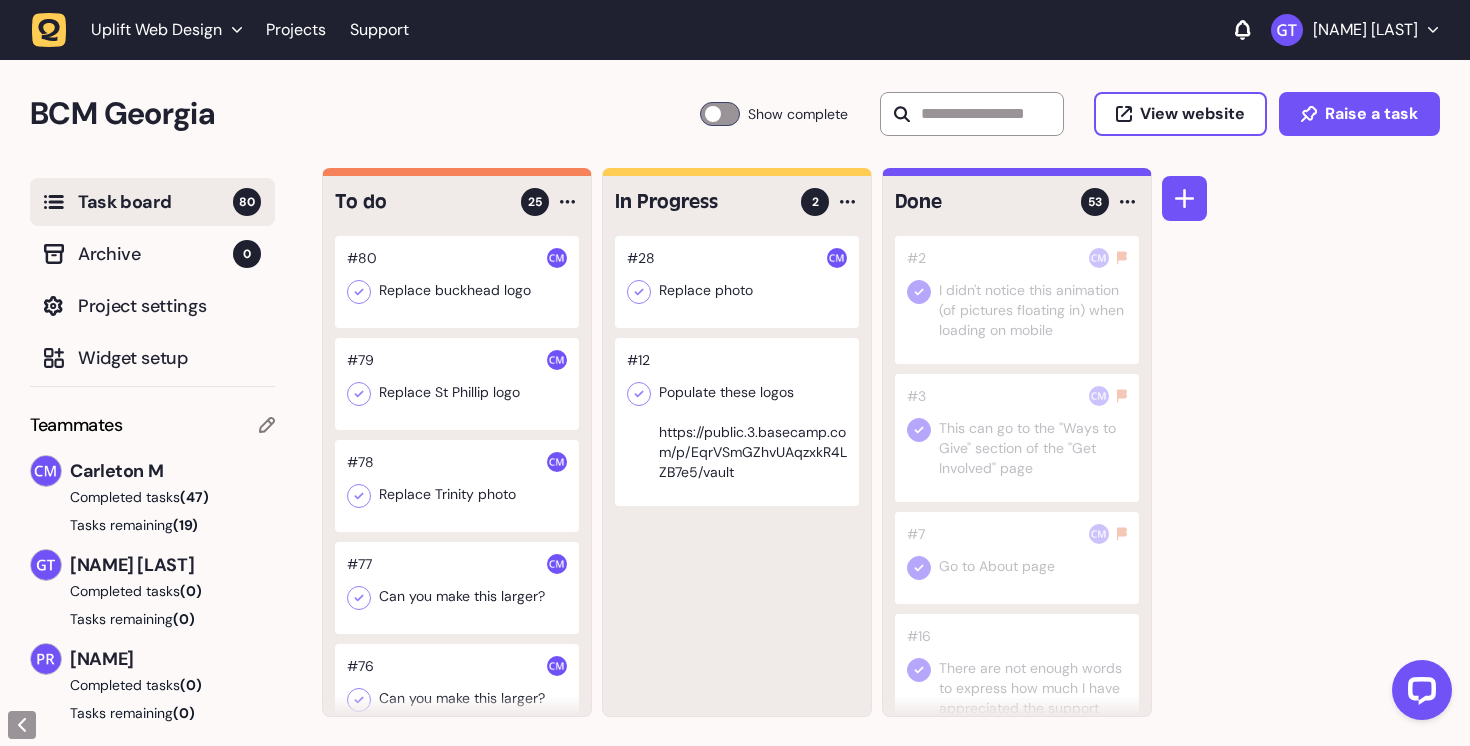 click 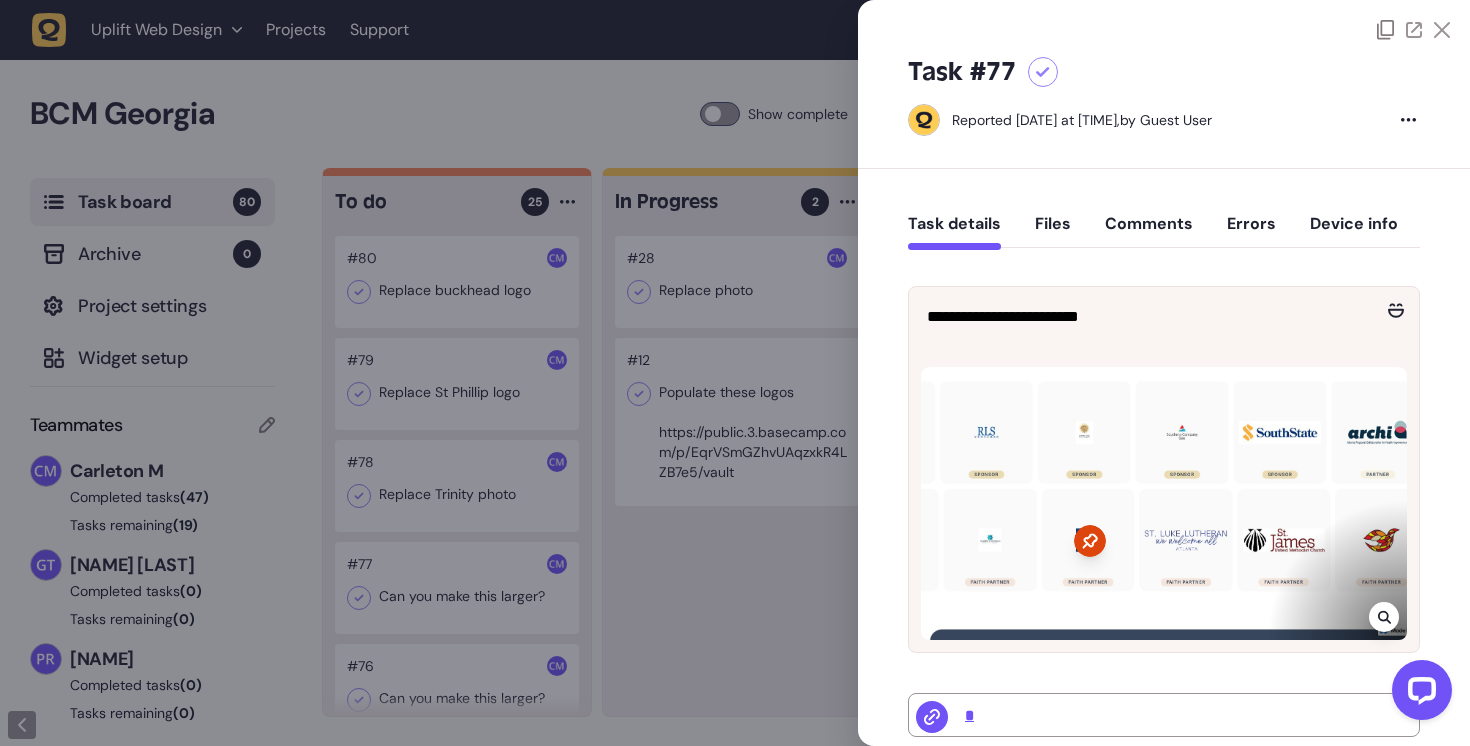 click 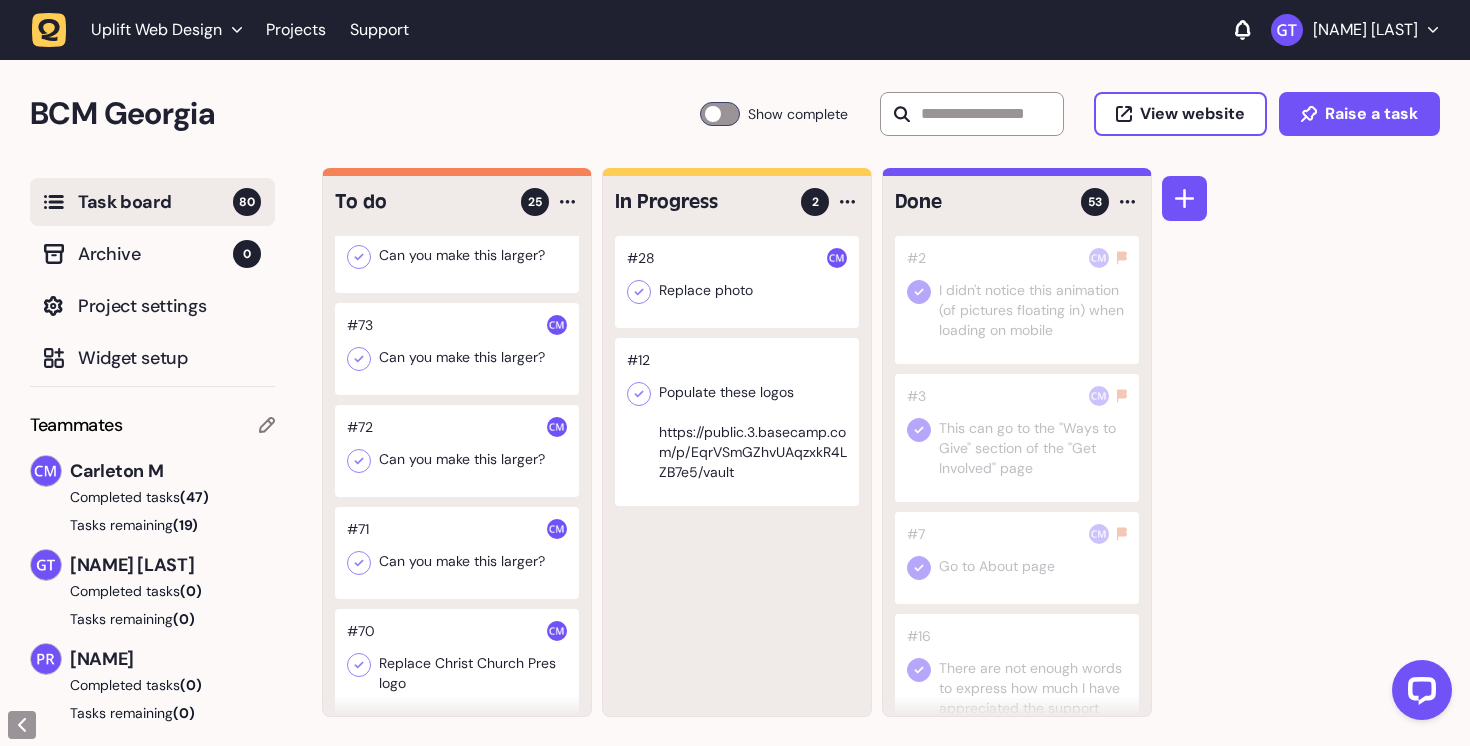 scroll, scrollTop: 764, scrollLeft: 0, axis: vertical 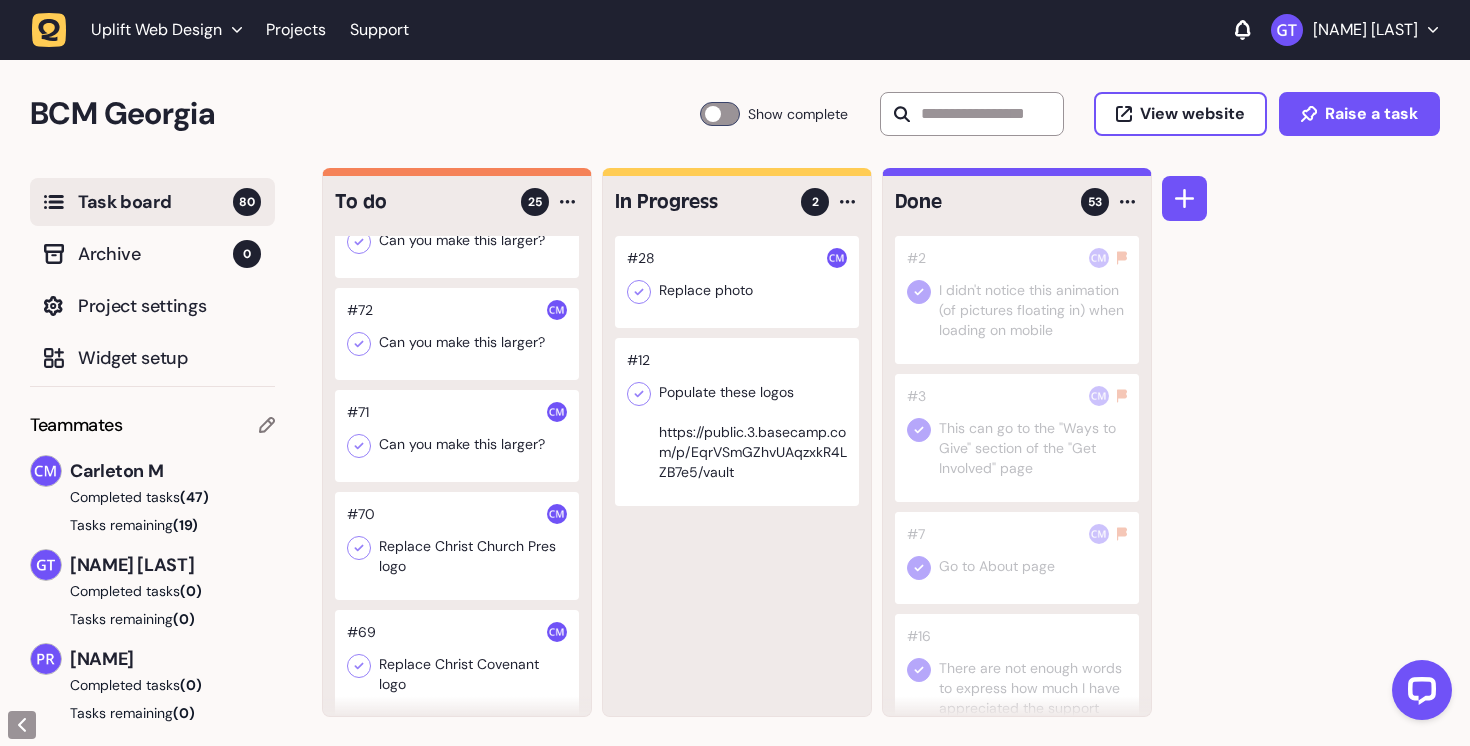 click 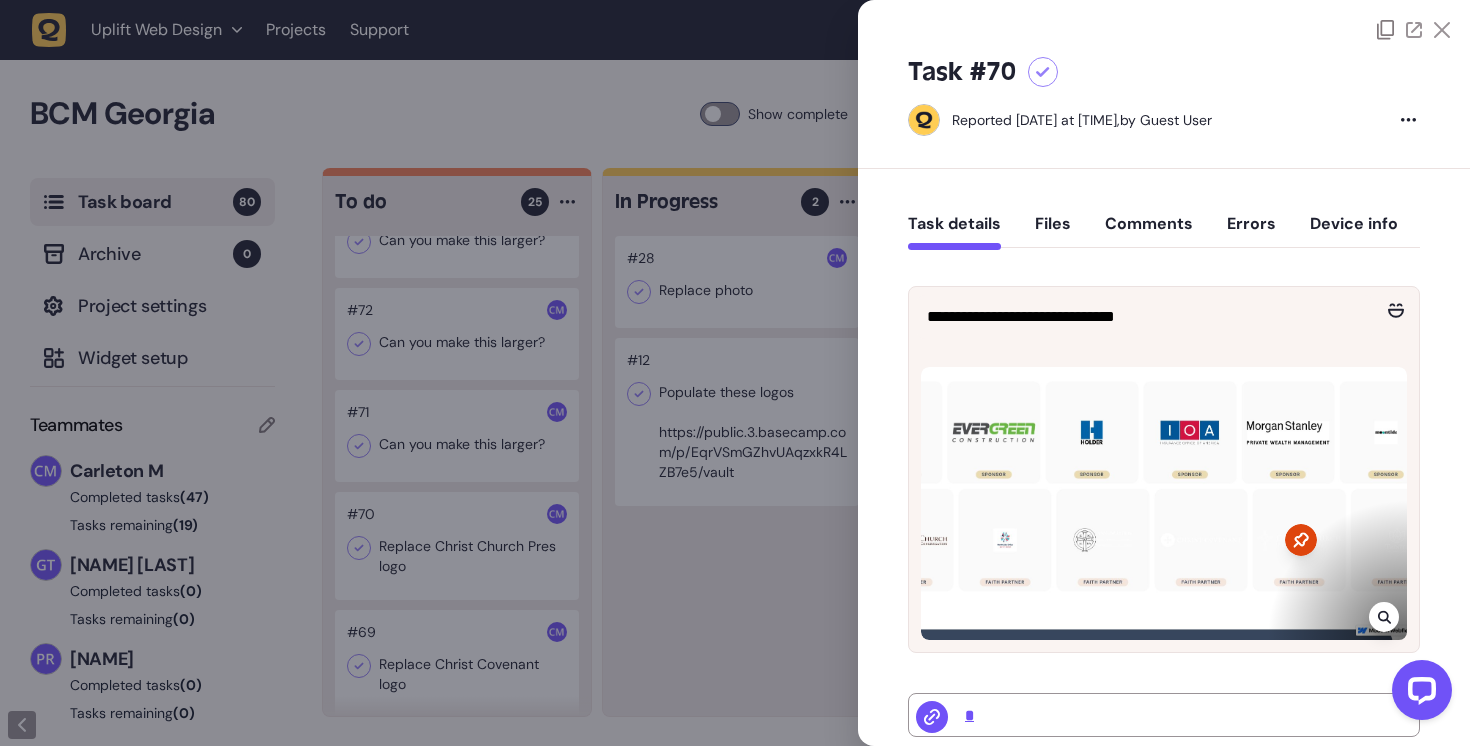 click on "Files" 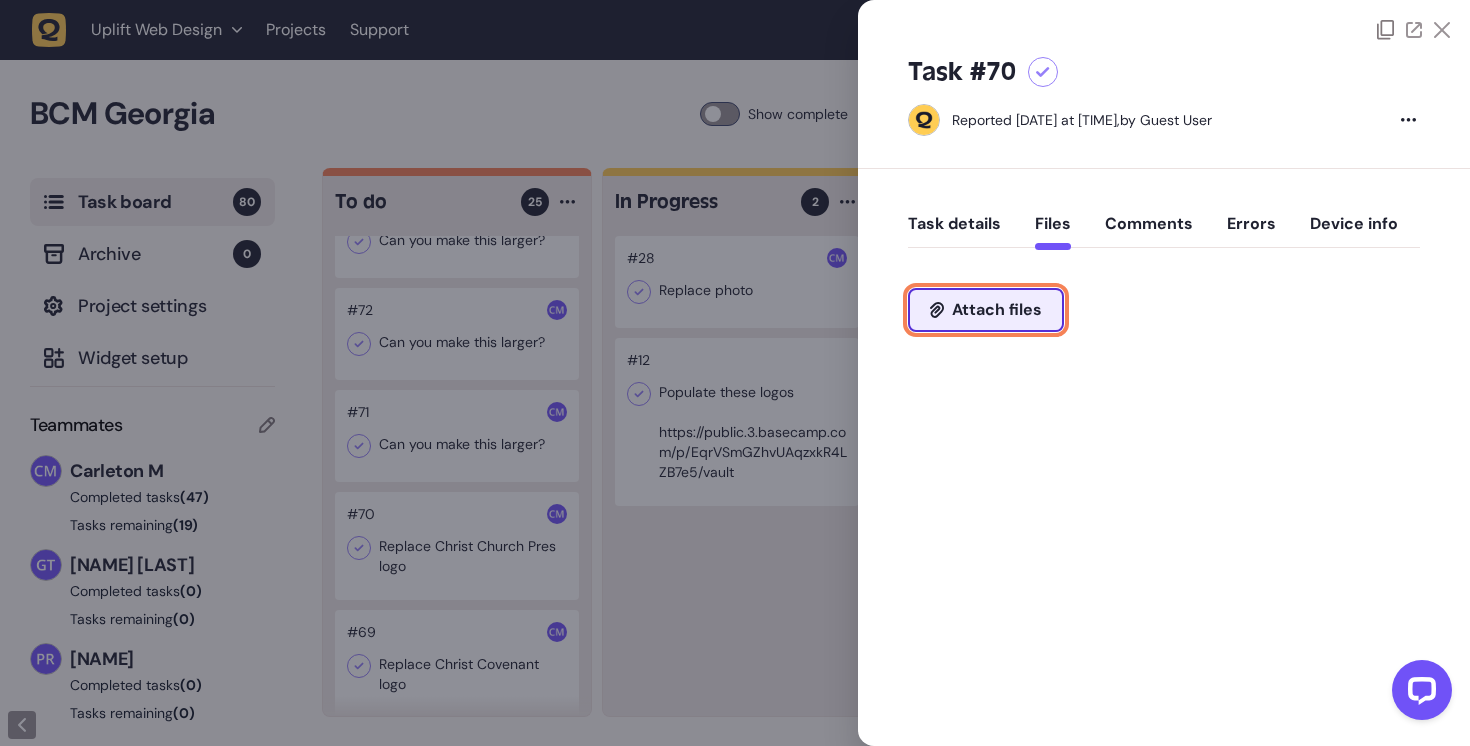 click on "Attach files" 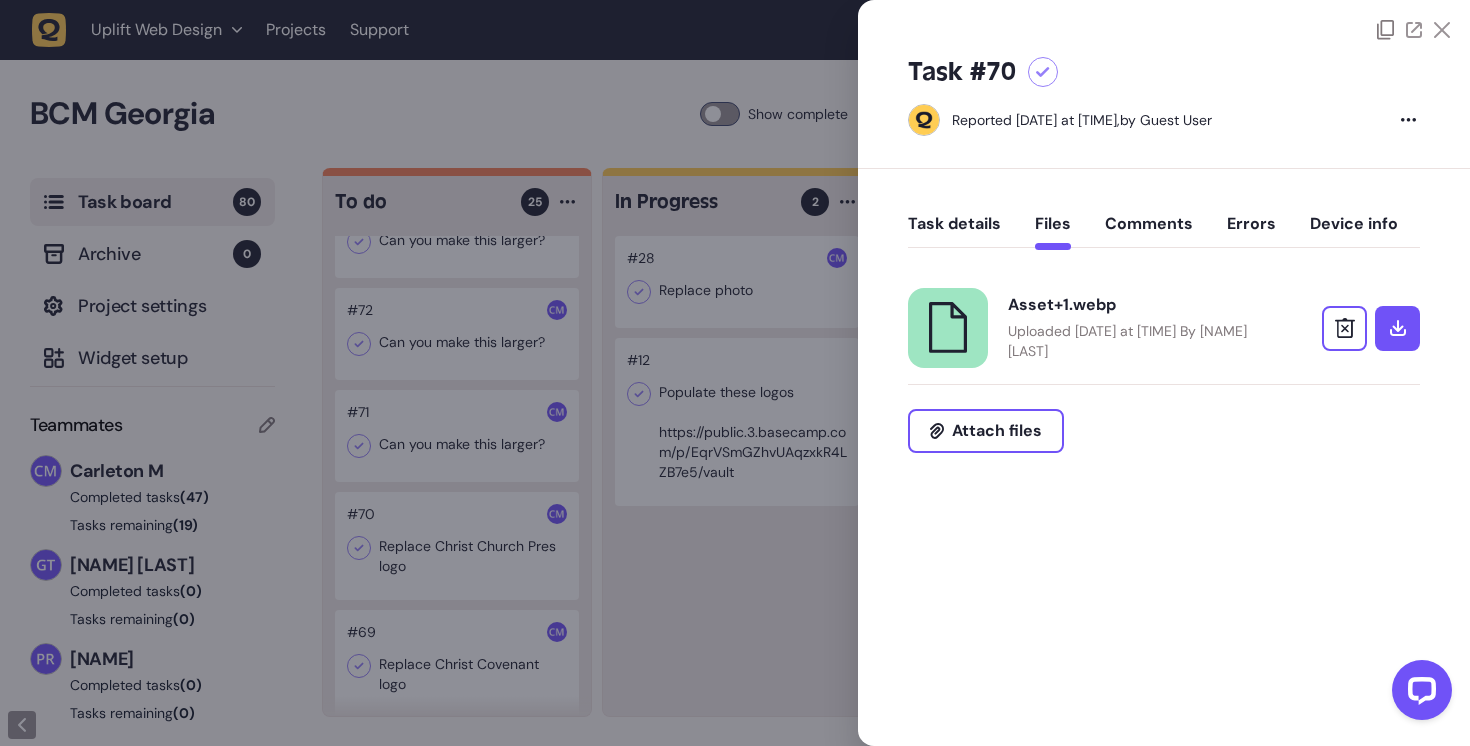 click 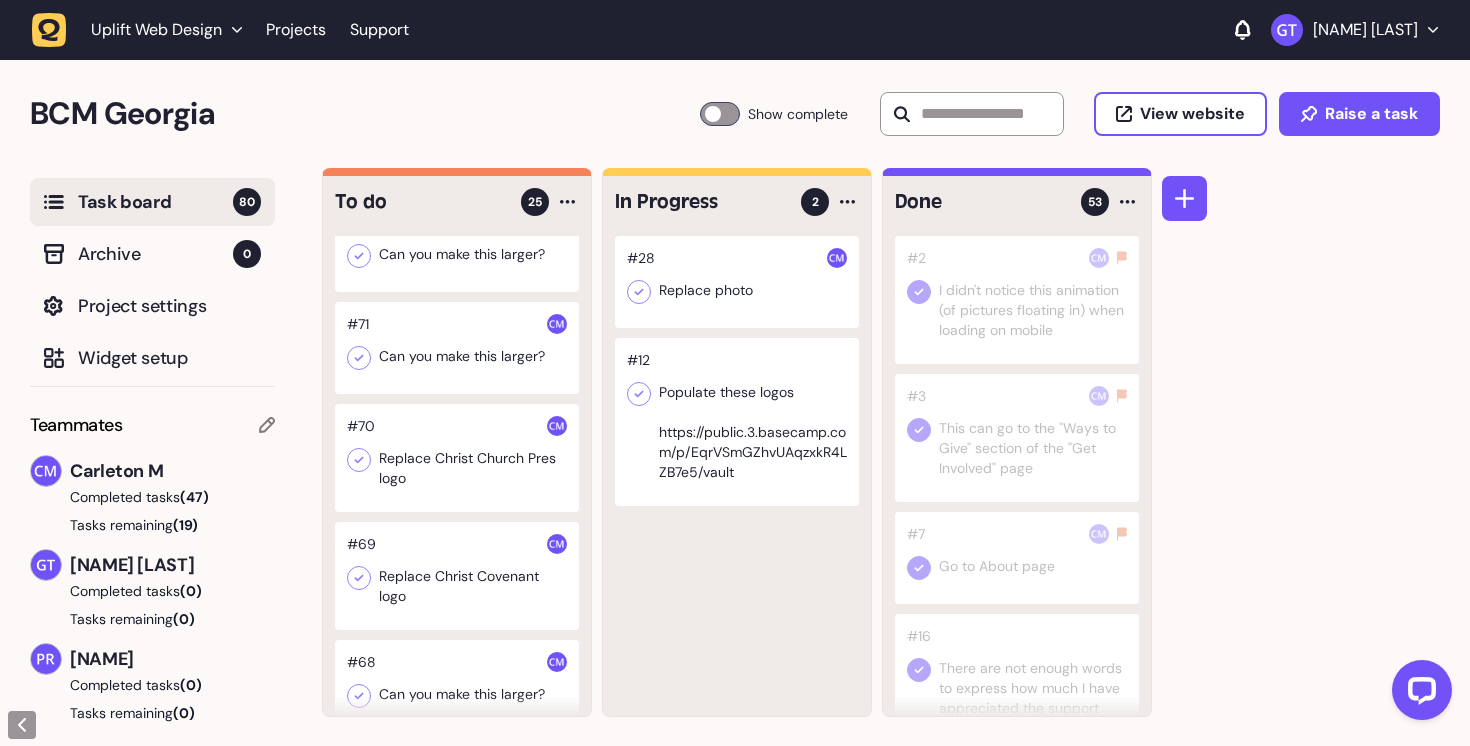 scroll, scrollTop: 864, scrollLeft: 0, axis: vertical 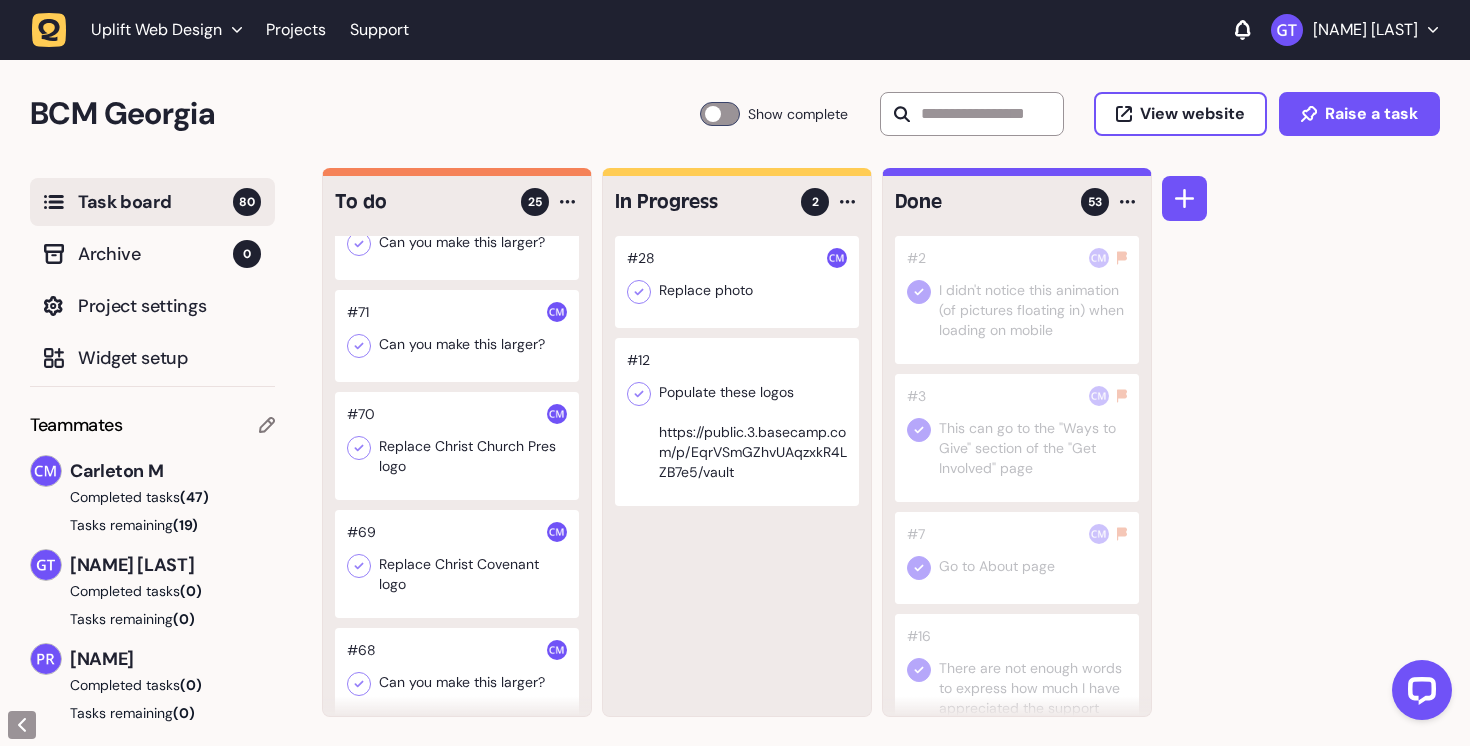 click 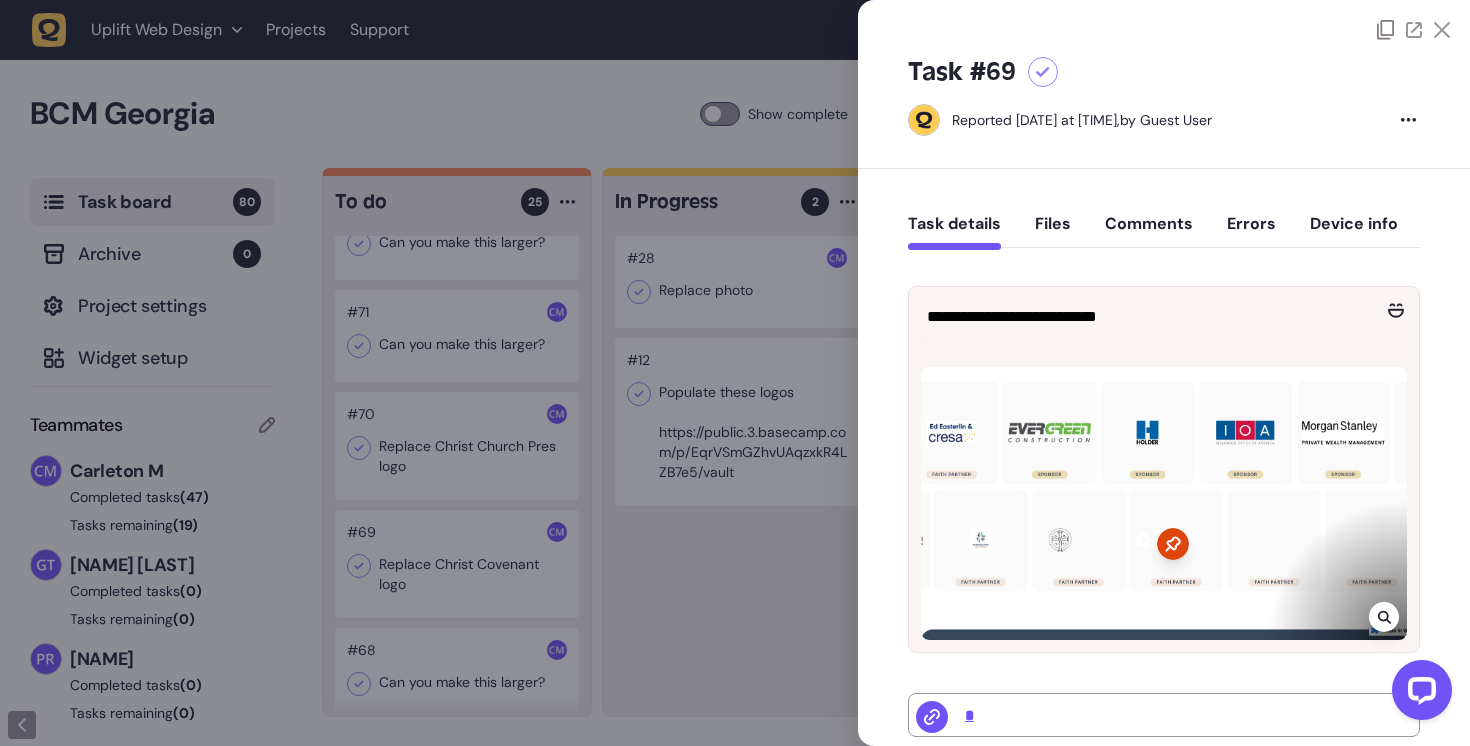 click on "Task details   Files   Comments   Errors   Device info" 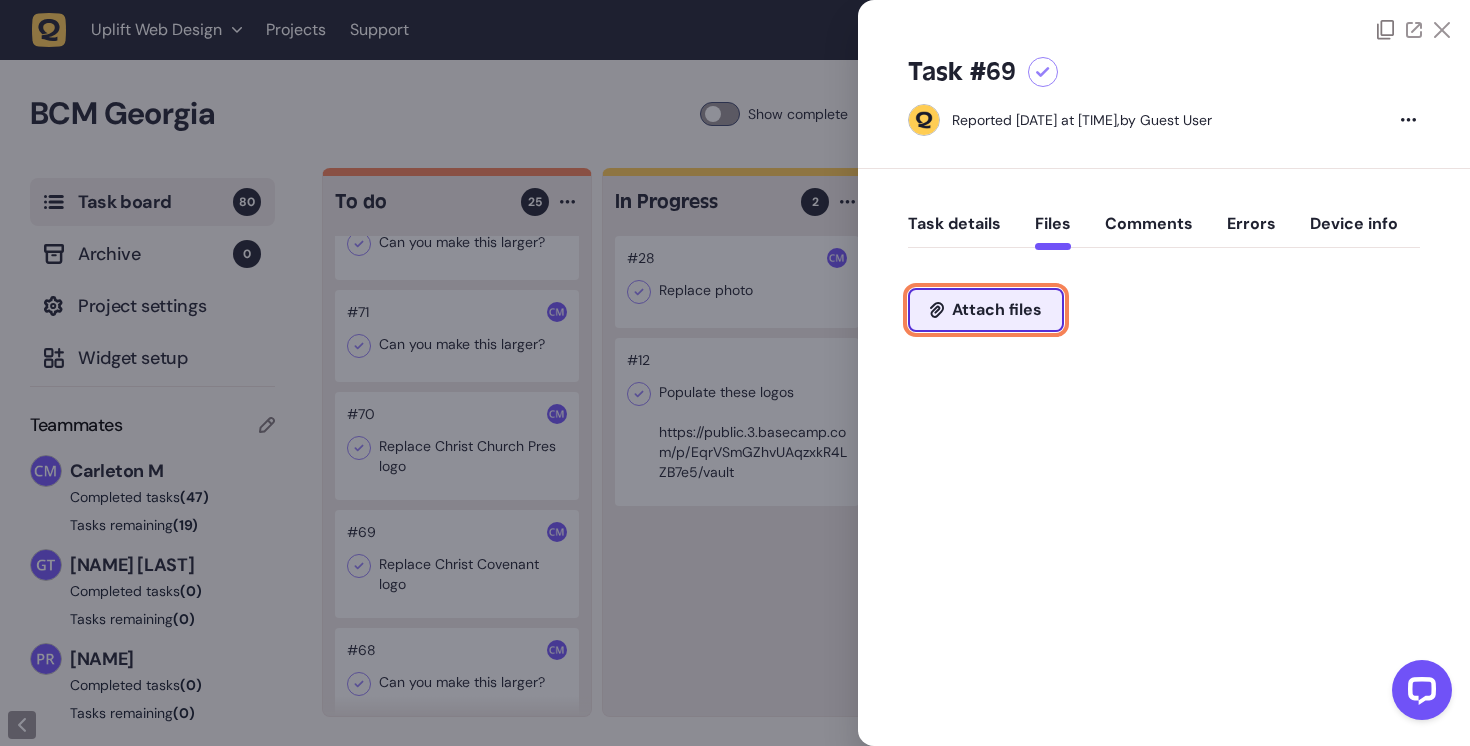 click on "Attach files" 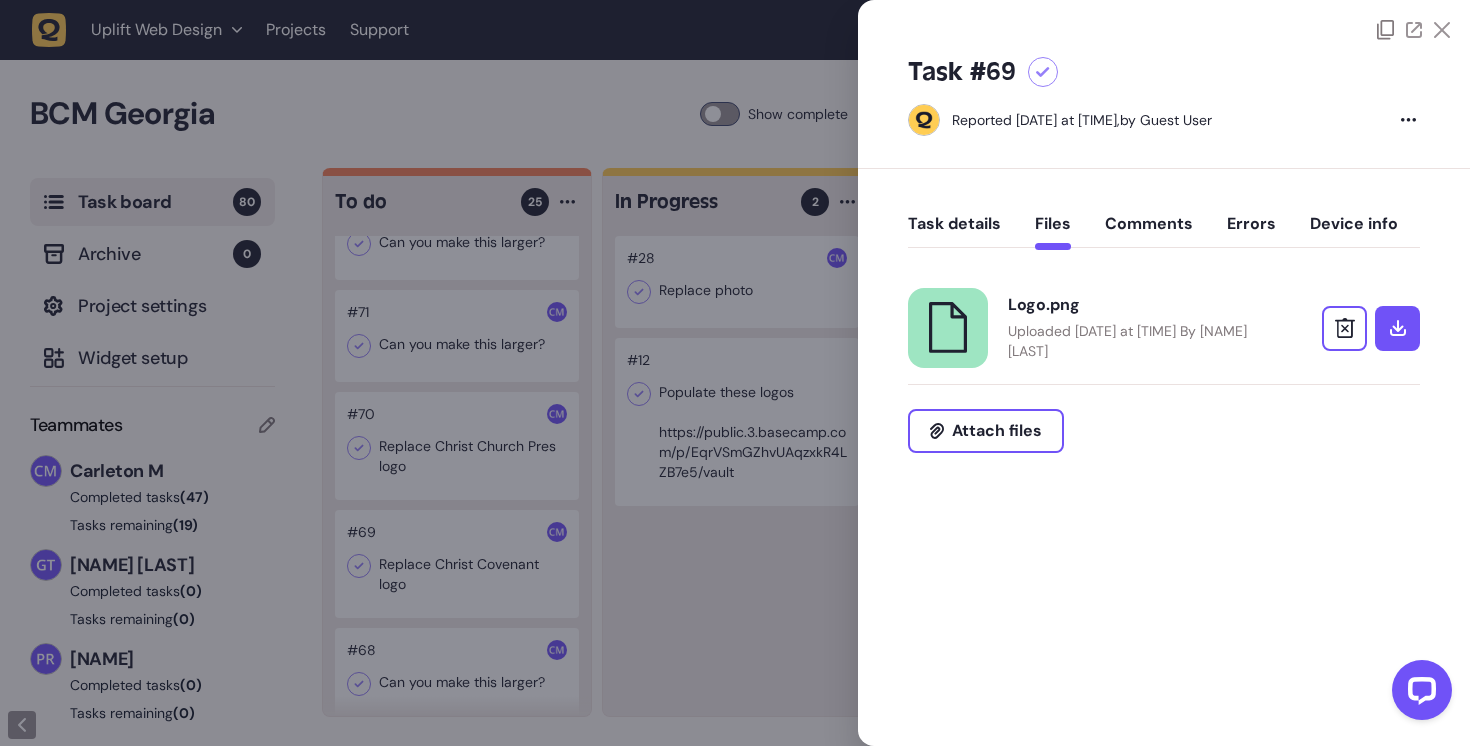click 